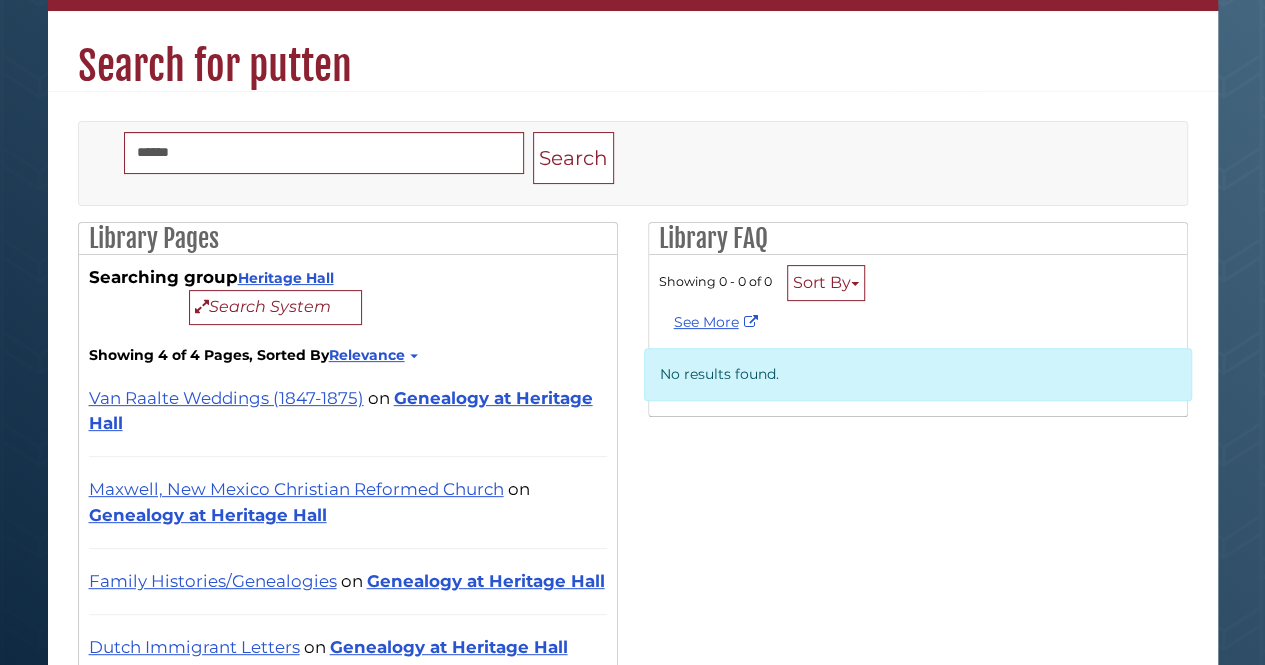 scroll, scrollTop: 130, scrollLeft: 0, axis: vertical 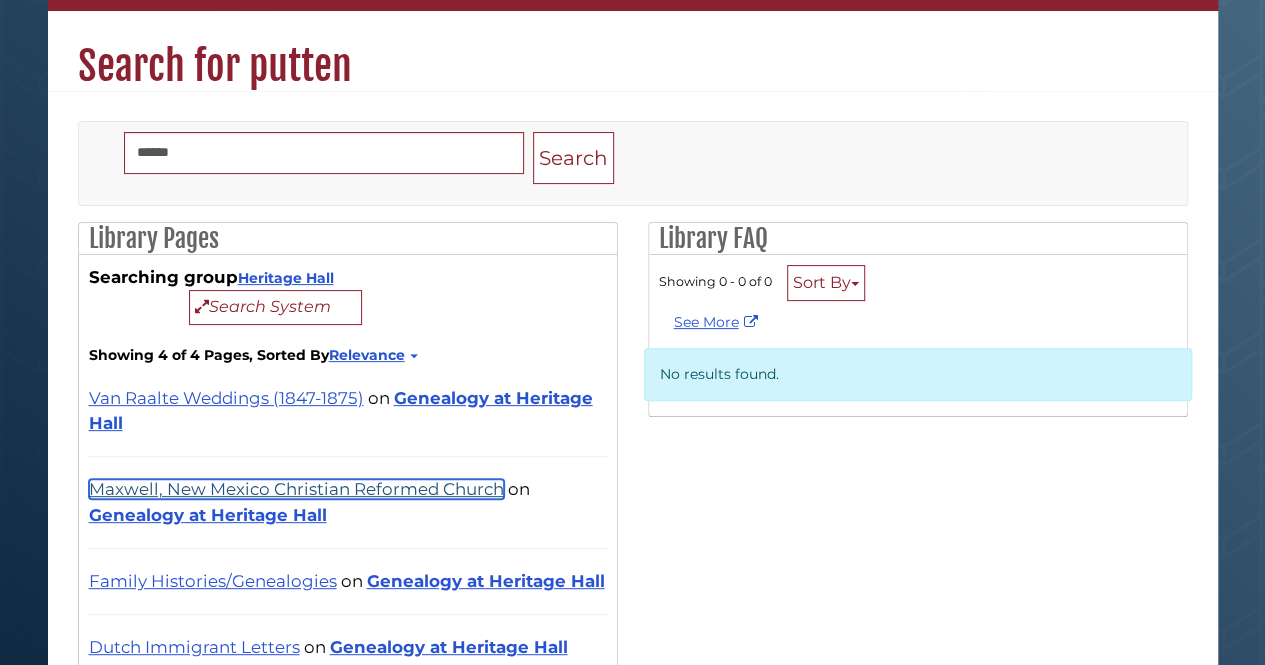 click on "Maxwell, New Mexico Christian Reformed Church" at bounding box center [296, 489] 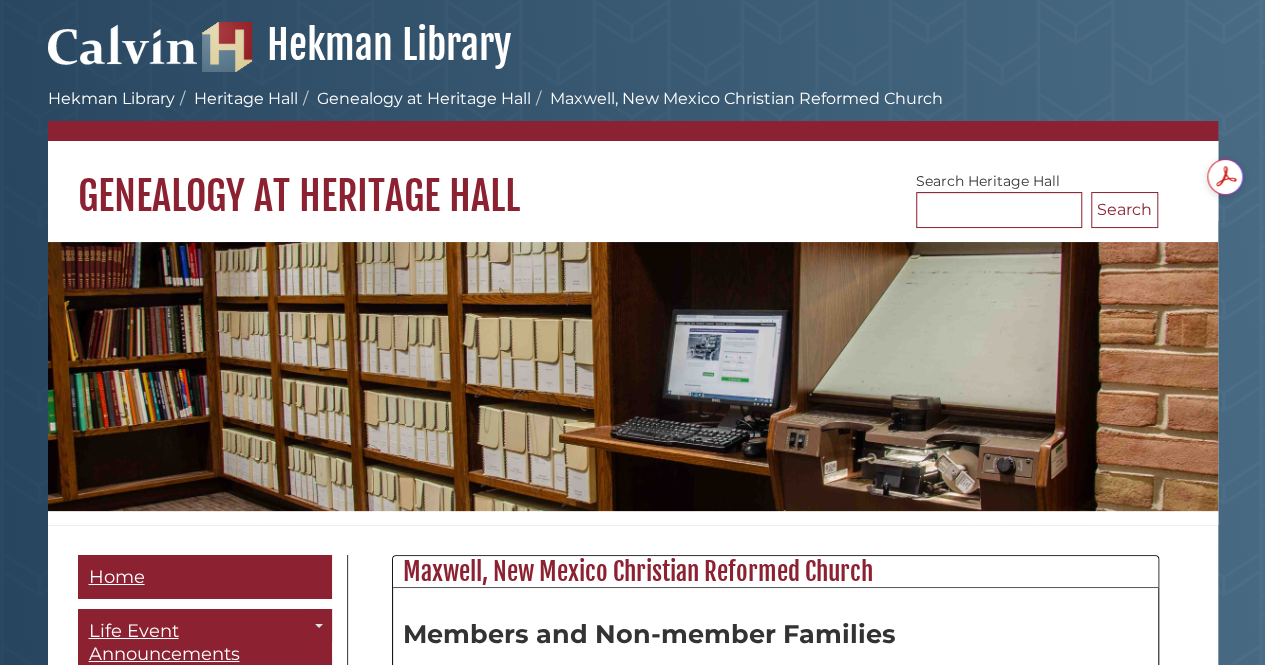 scroll, scrollTop: 6951, scrollLeft: 0, axis: vertical 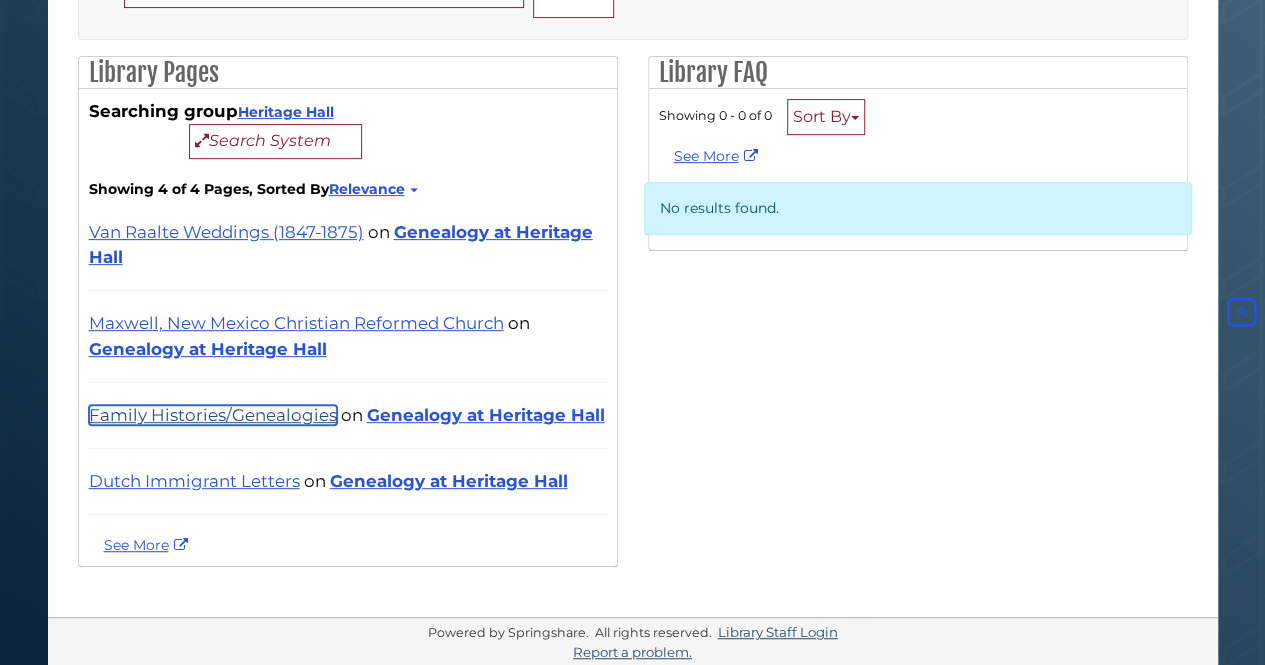 click on "Family Histories/Genealogies" at bounding box center [213, 415] 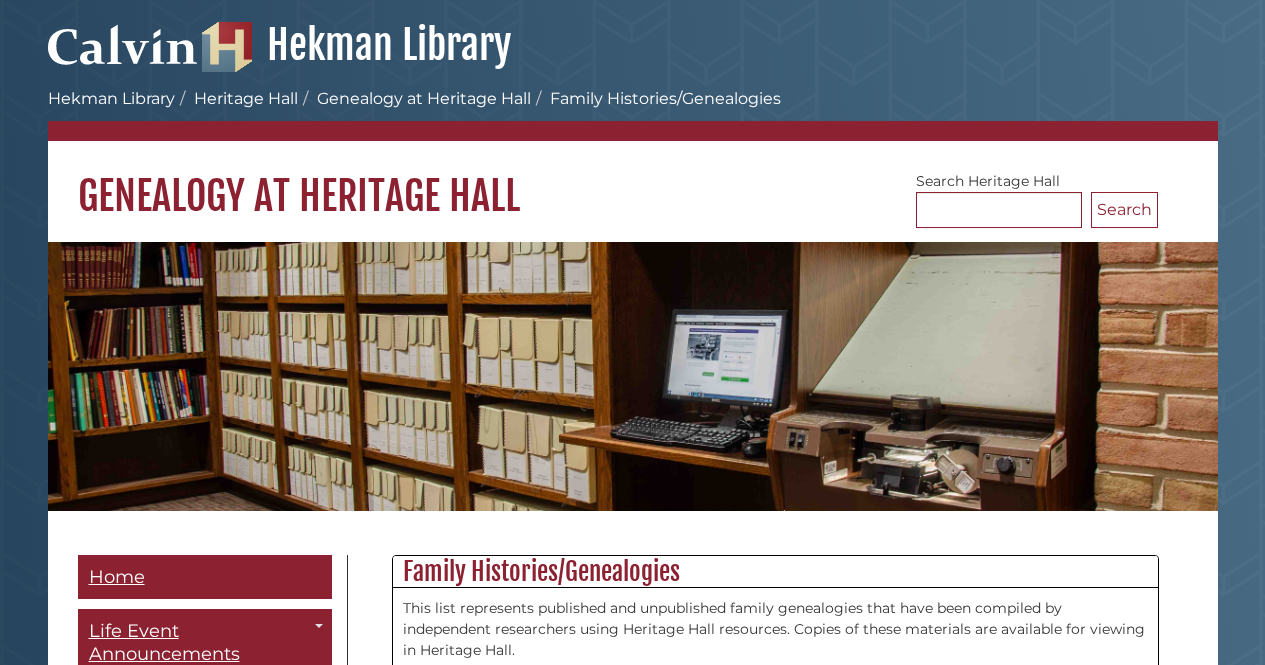 scroll, scrollTop: 0, scrollLeft: 0, axis: both 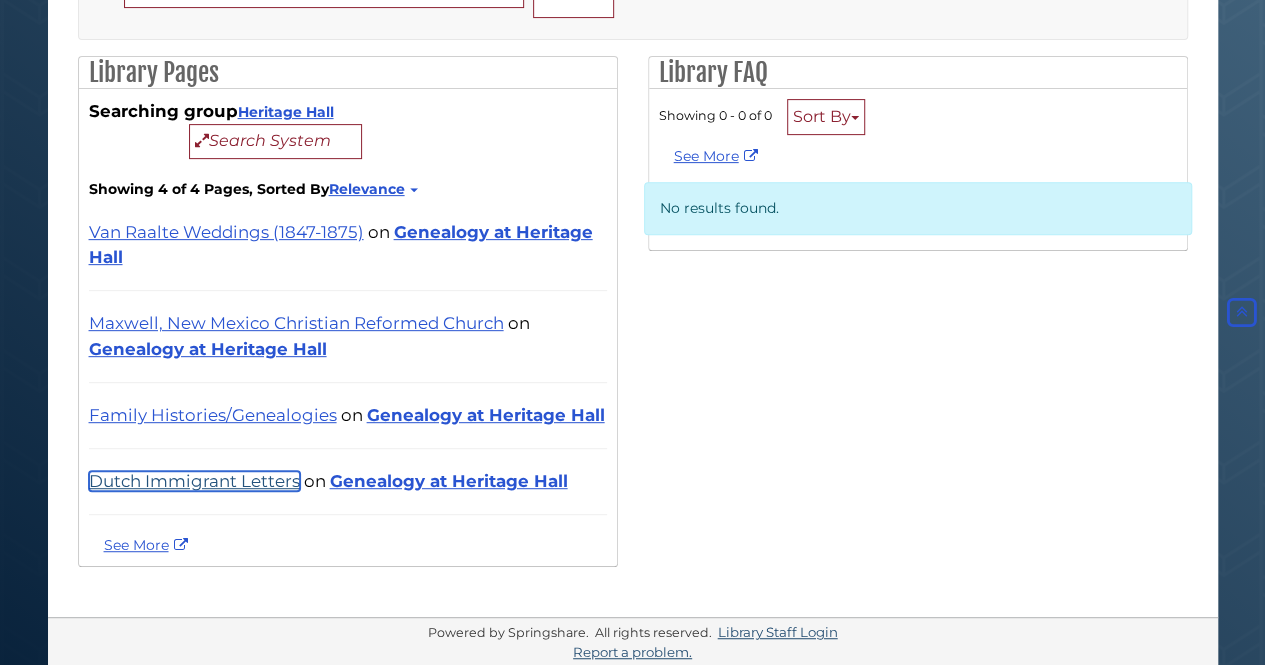 click on "Dutch Immigrant Letters" at bounding box center [194, 481] 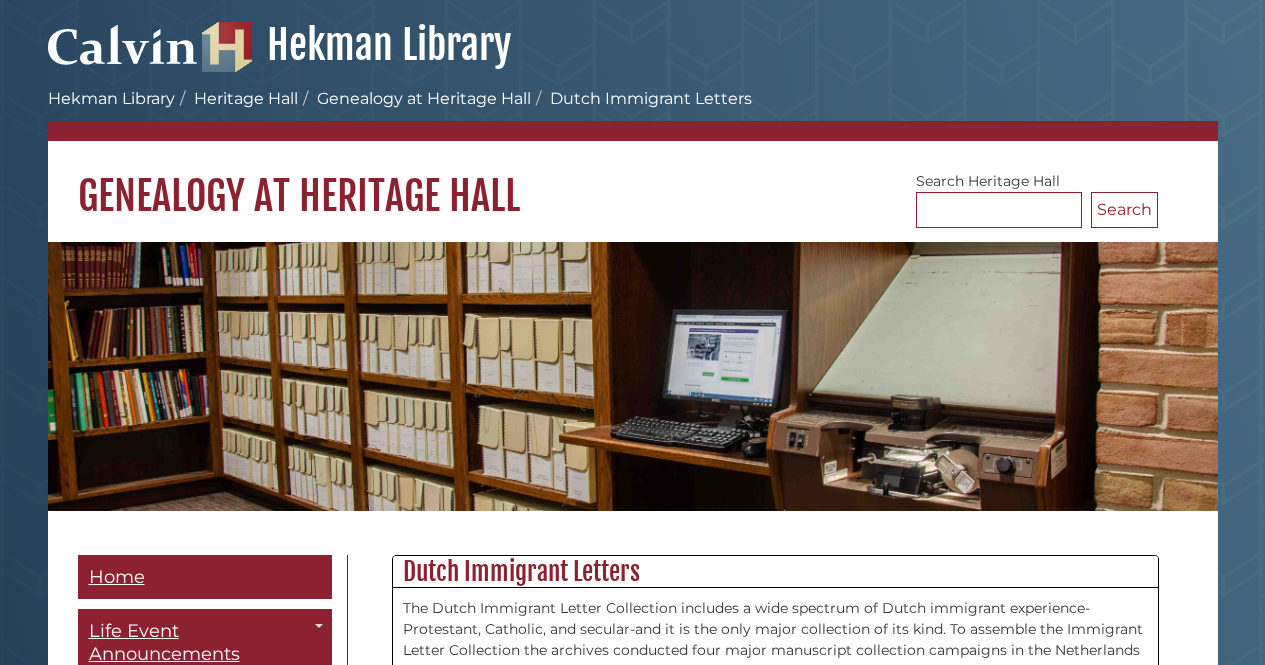 scroll, scrollTop: 0, scrollLeft: 0, axis: both 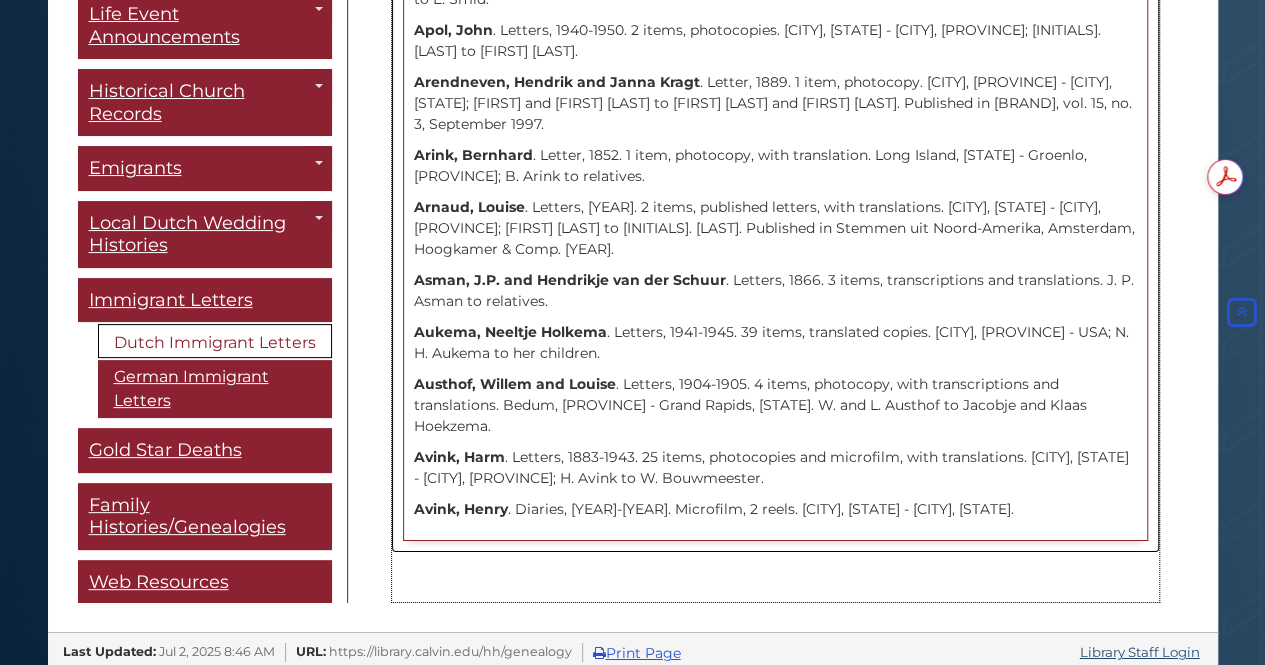 click on "Avink, Henry . Diaries, 1915-1943. Microfilm, 2 reels. [CITY], [STATE] - [CITY], [STATE]." at bounding box center (775, 509) 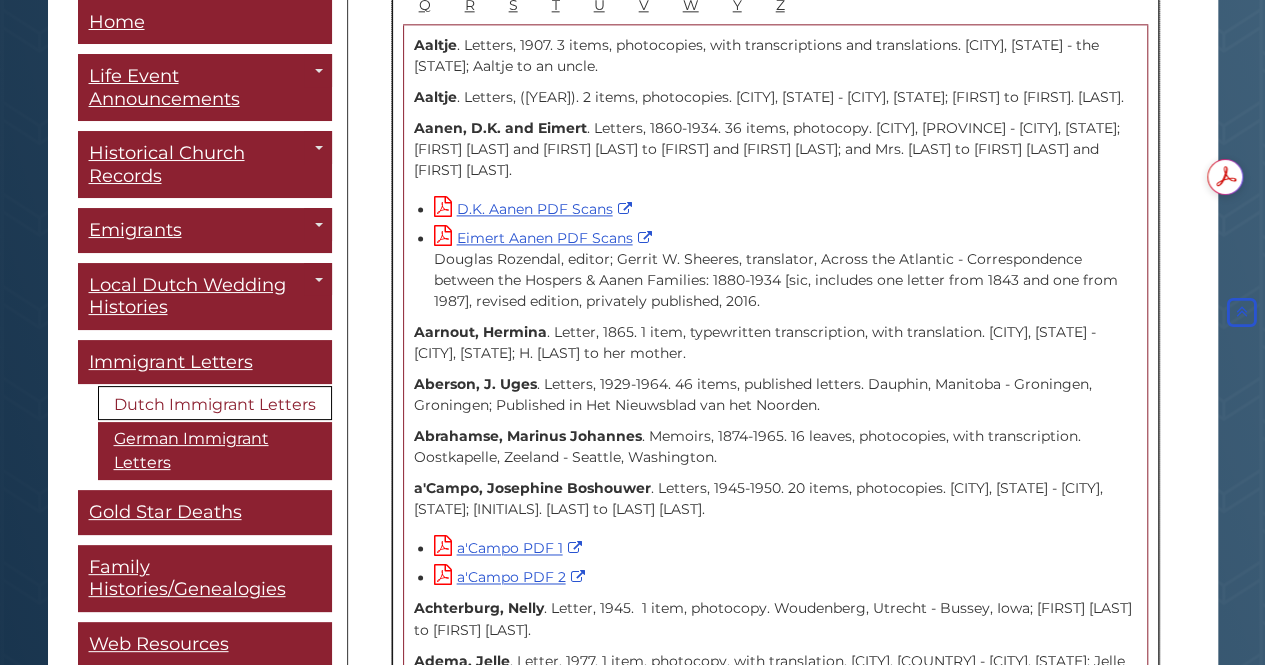 scroll, scrollTop: 0, scrollLeft: 0, axis: both 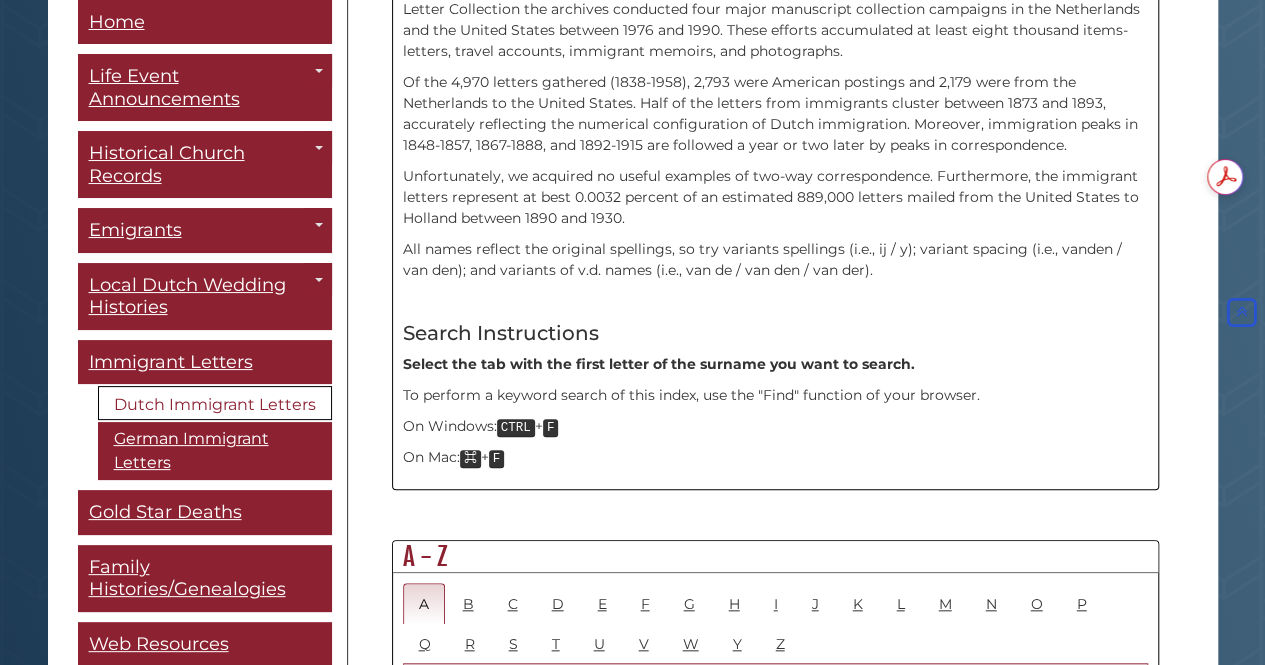 click on "Dutch Immigrant Letters" at bounding box center (215, 404) 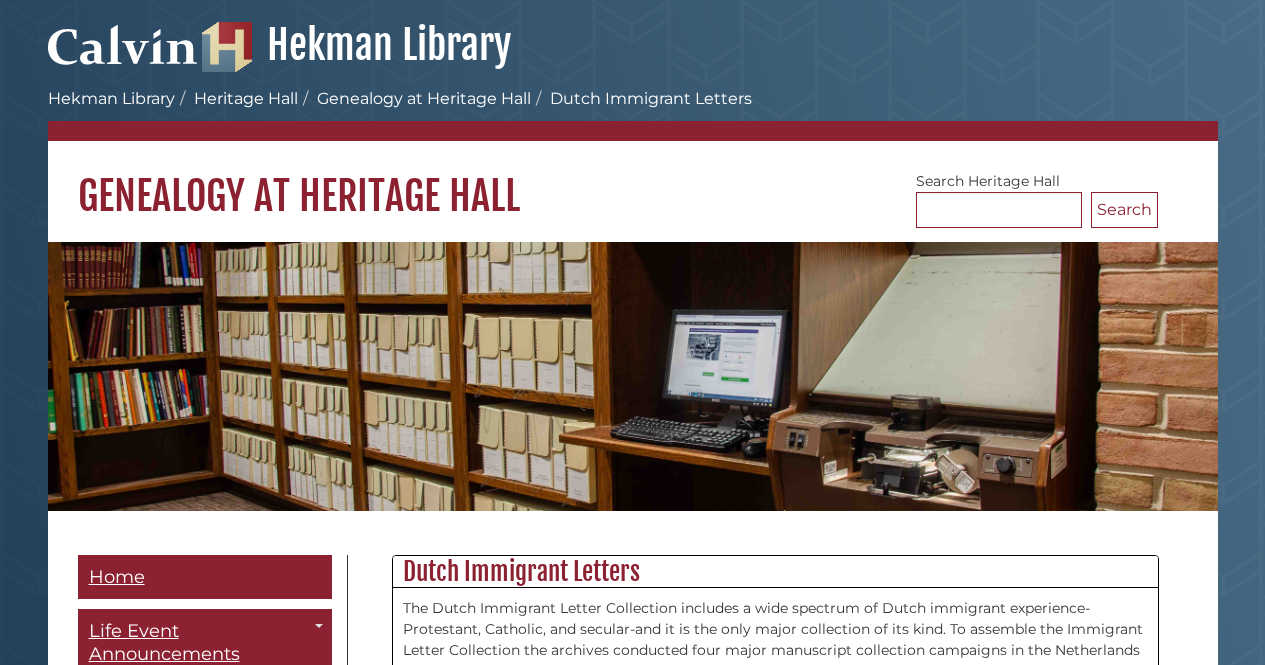 scroll, scrollTop: 0, scrollLeft: 0, axis: both 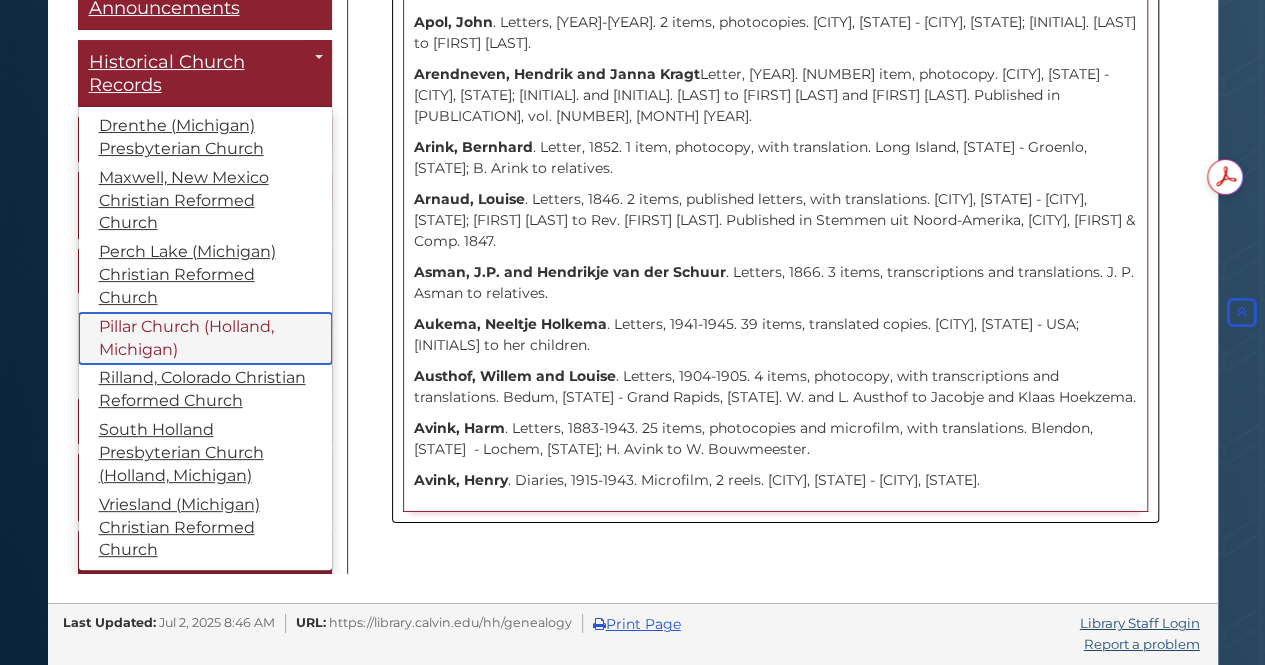click on "Pillar Church (Holland, Michigan)" at bounding box center [205, 339] 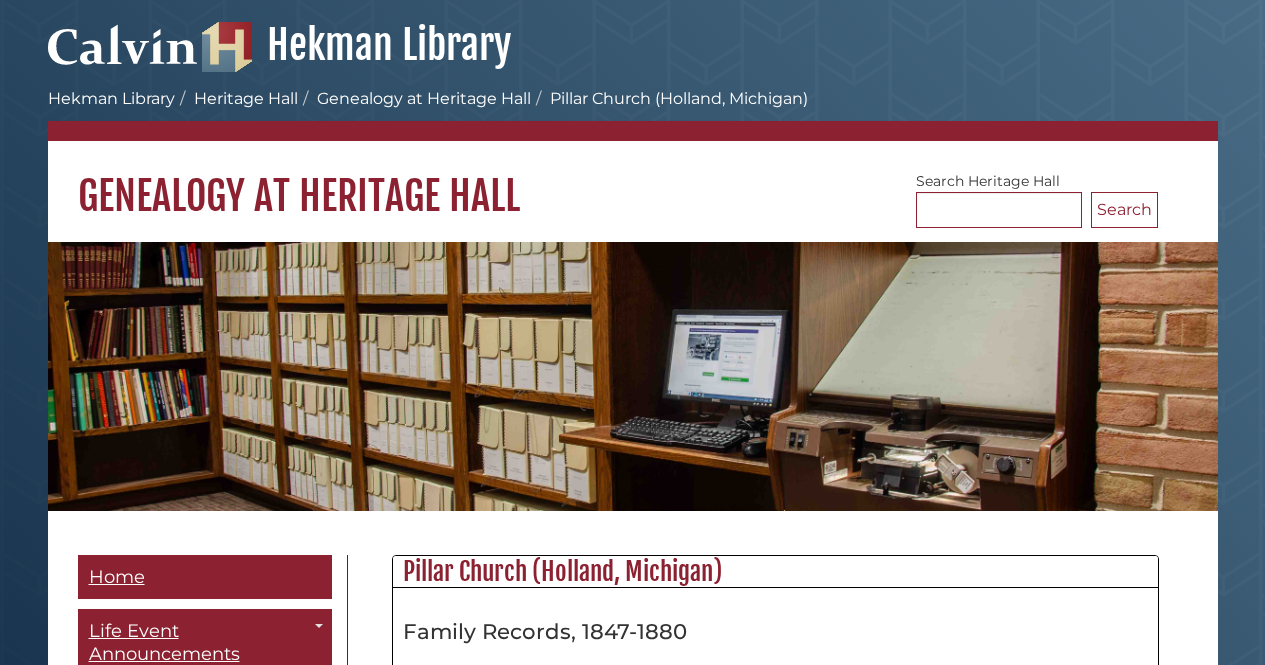 scroll, scrollTop: 0, scrollLeft: 0, axis: both 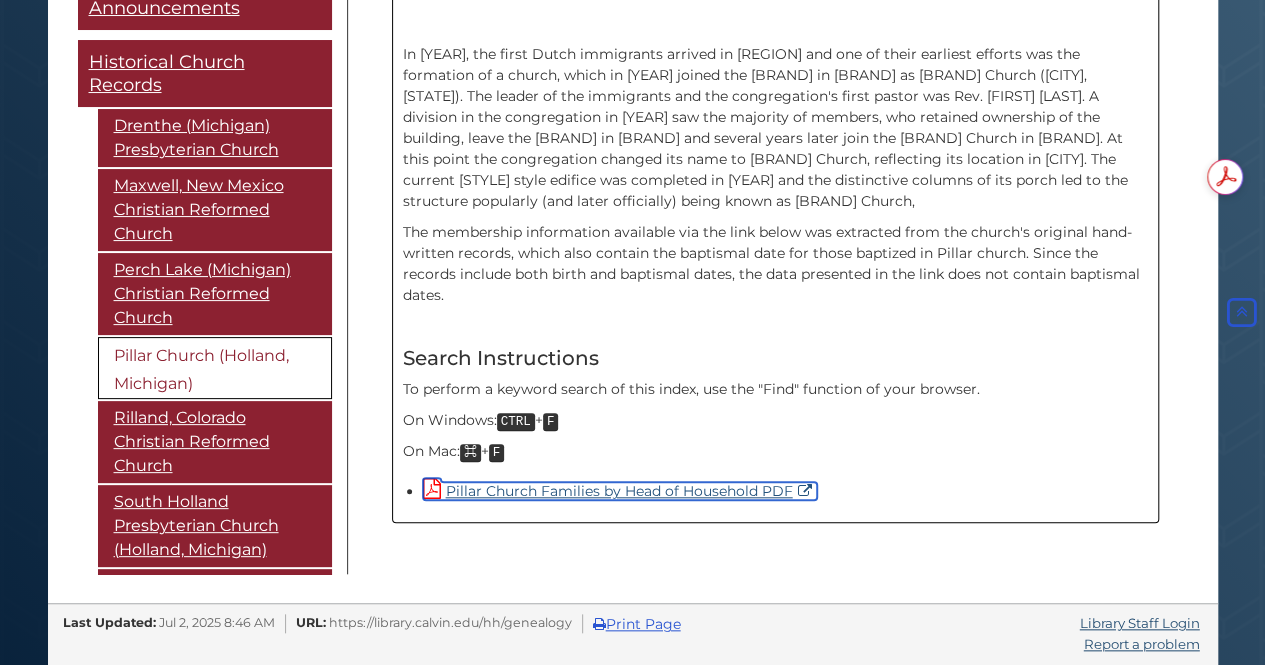 click on "Pillar Church Families by Head of Household PDF" at bounding box center (620, 491) 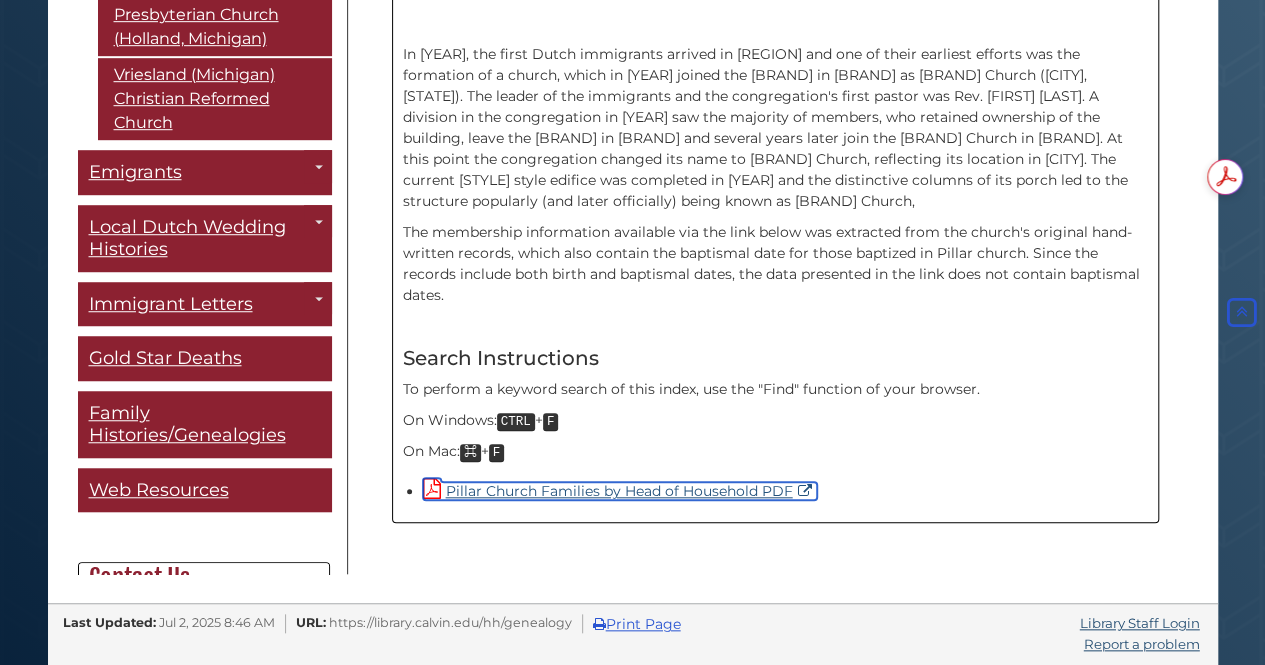 scroll, scrollTop: 506, scrollLeft: 0, axis: vertical 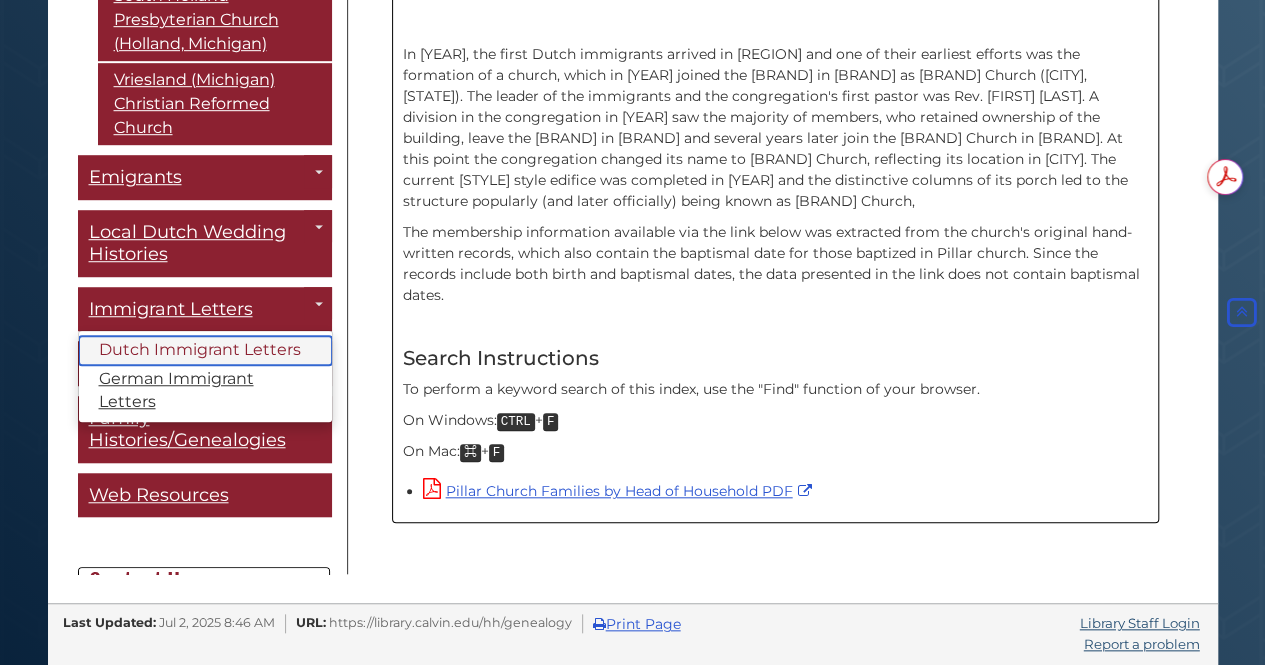 click on "Dutch Immigrant Letters" at bounding box center [205, 350] 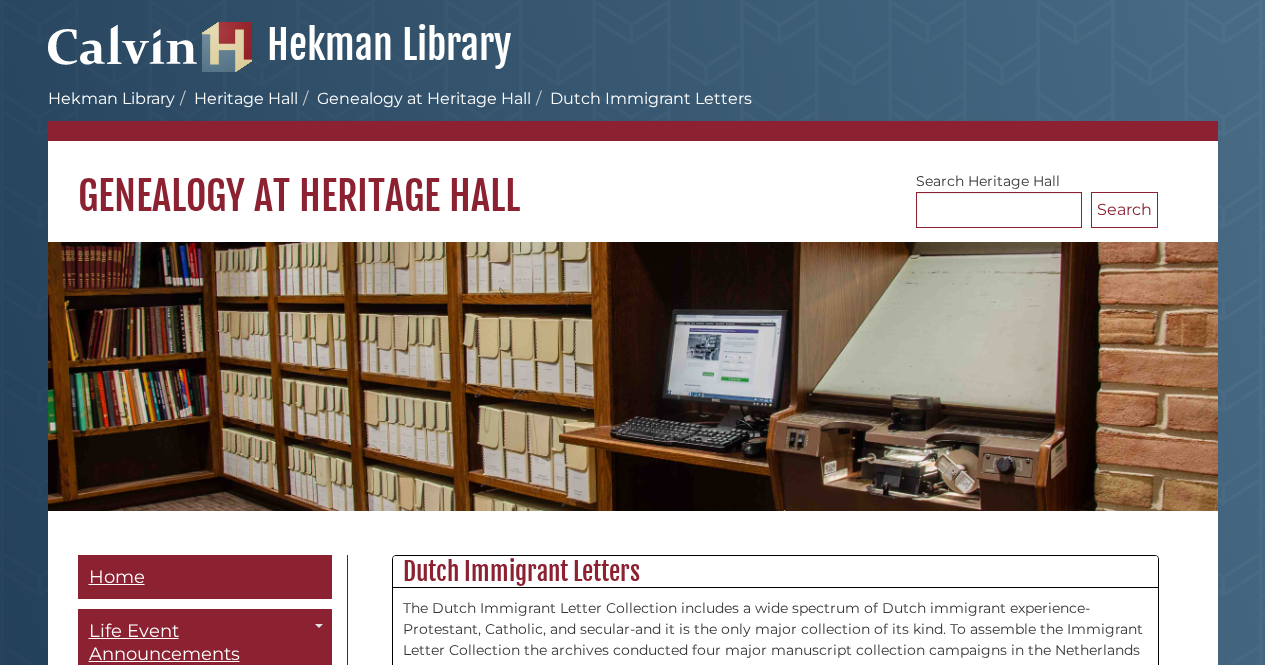 scroll, scrollTop: 0, scrollLeft: 0, axis: both 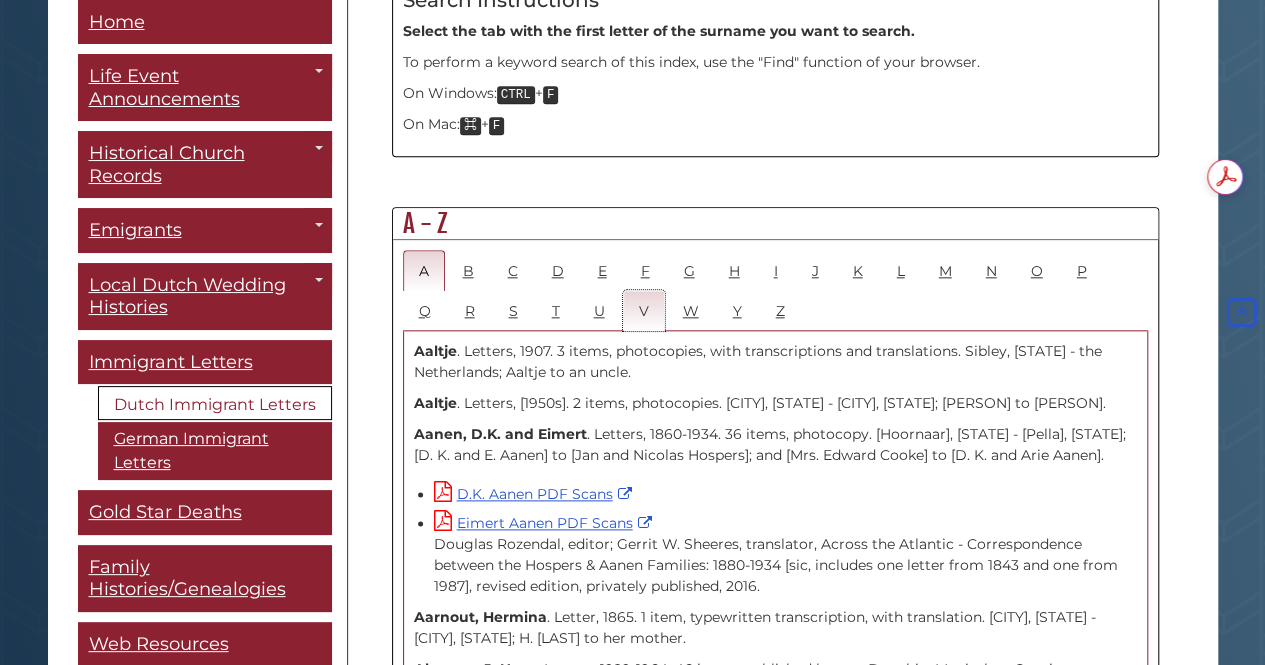 click on "V" at bounding box center [644, 310] 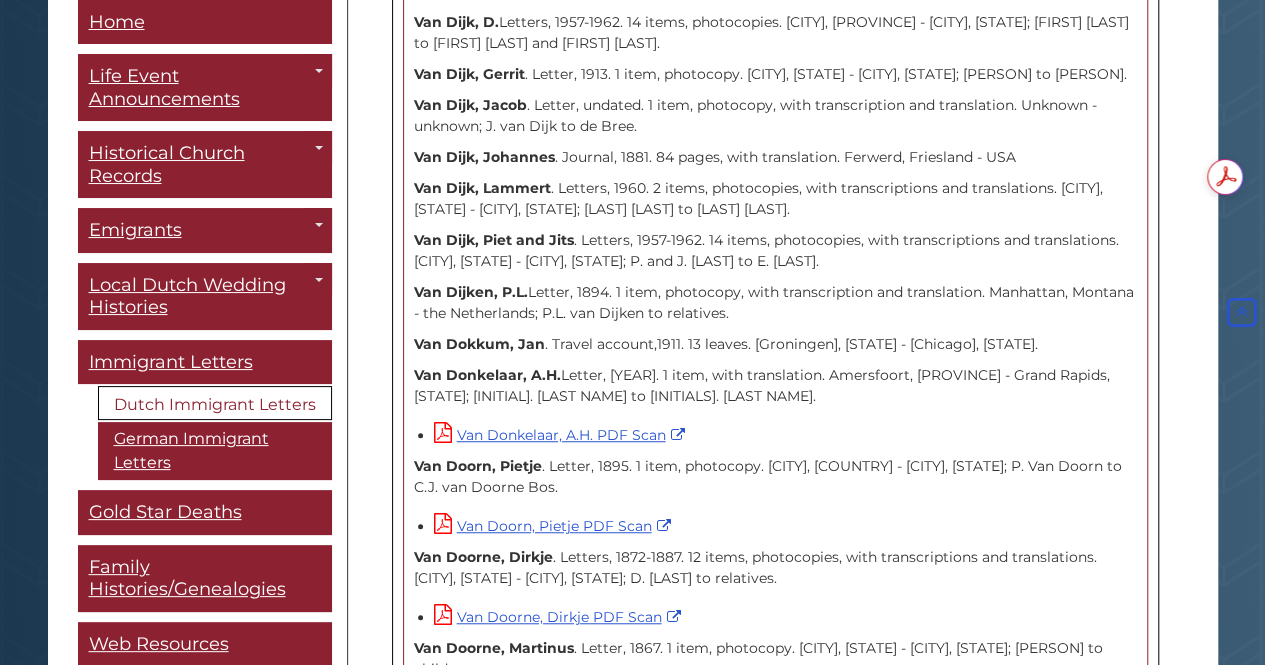 scroll, scrollTop: 8632, scrollLeft: 0, axis: vertical 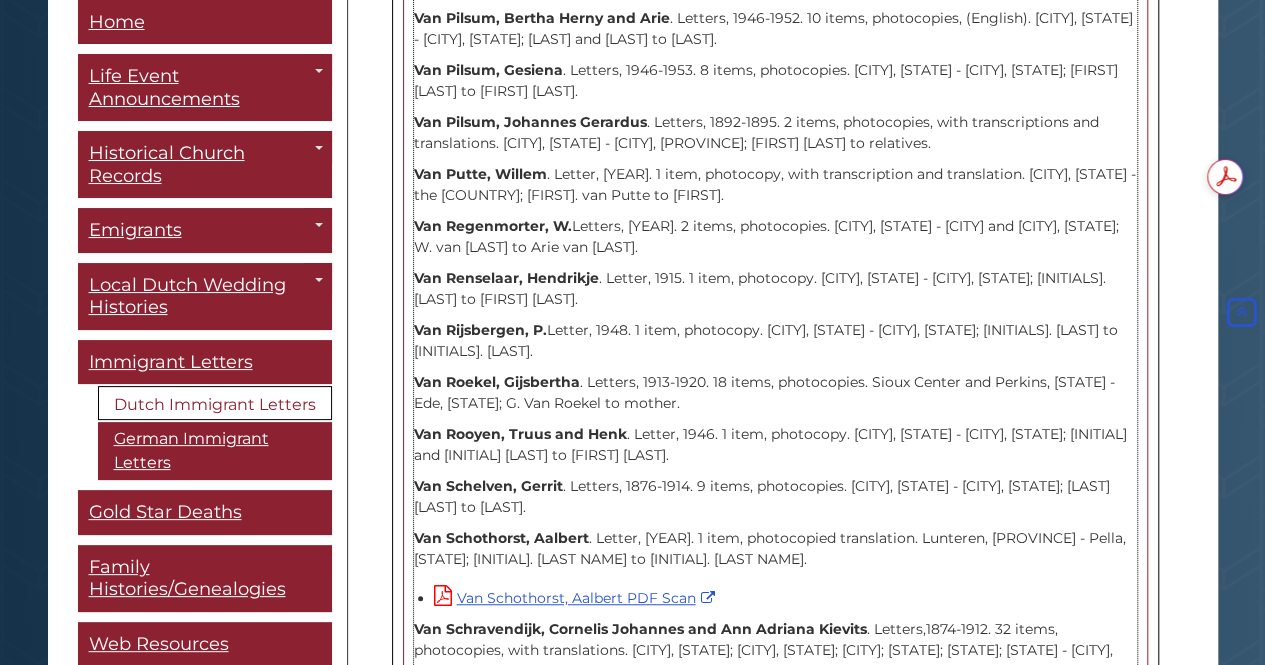click on "Van Putte, Willem" at bounding box center [480, 174] 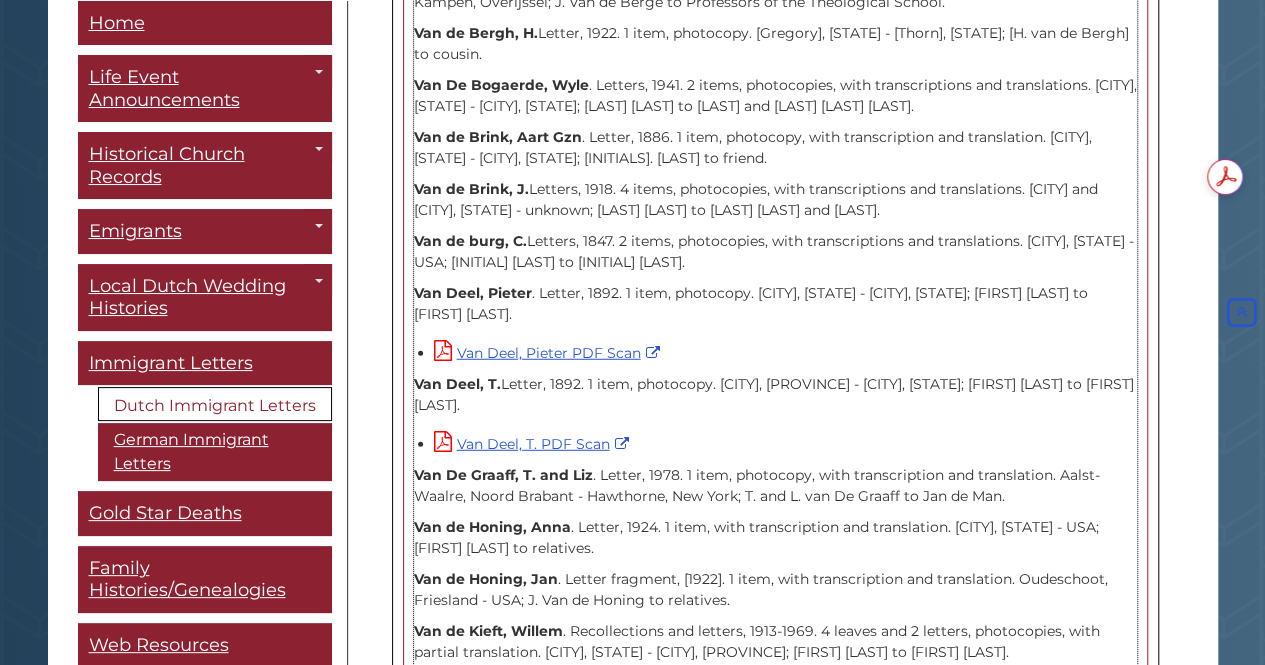 scroll, scrollTop: 0, scrollLeft: 0, axis: both 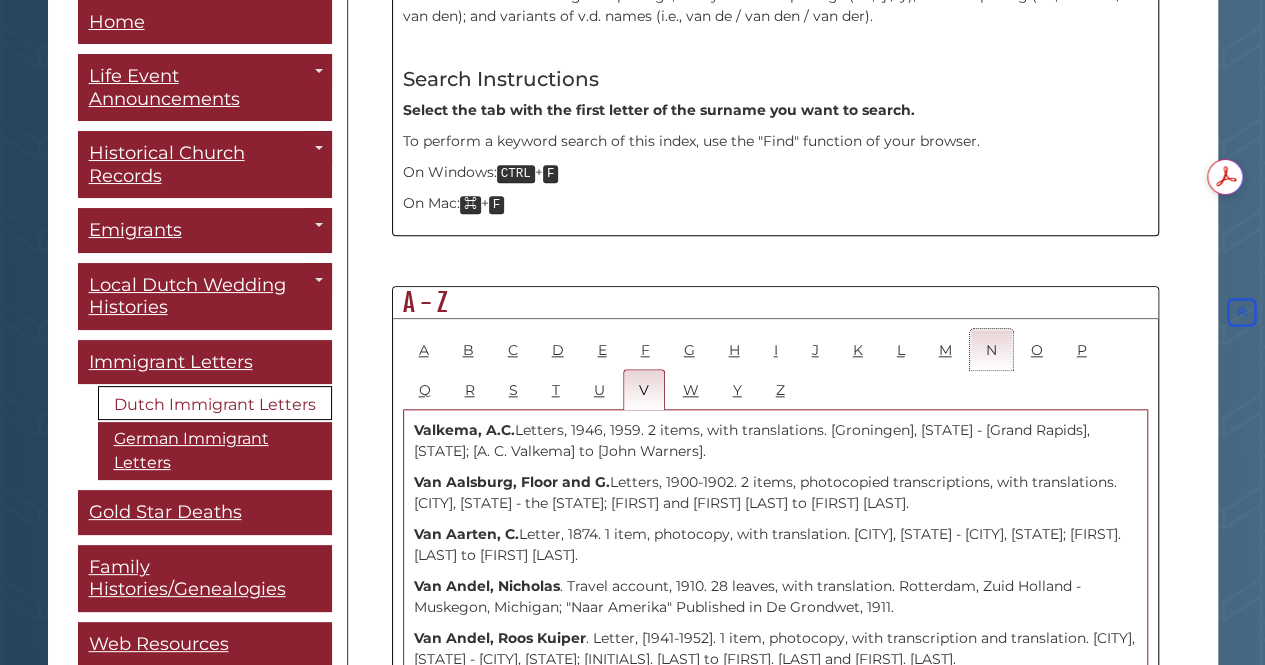click on "N" at bounding box center [991, 349] 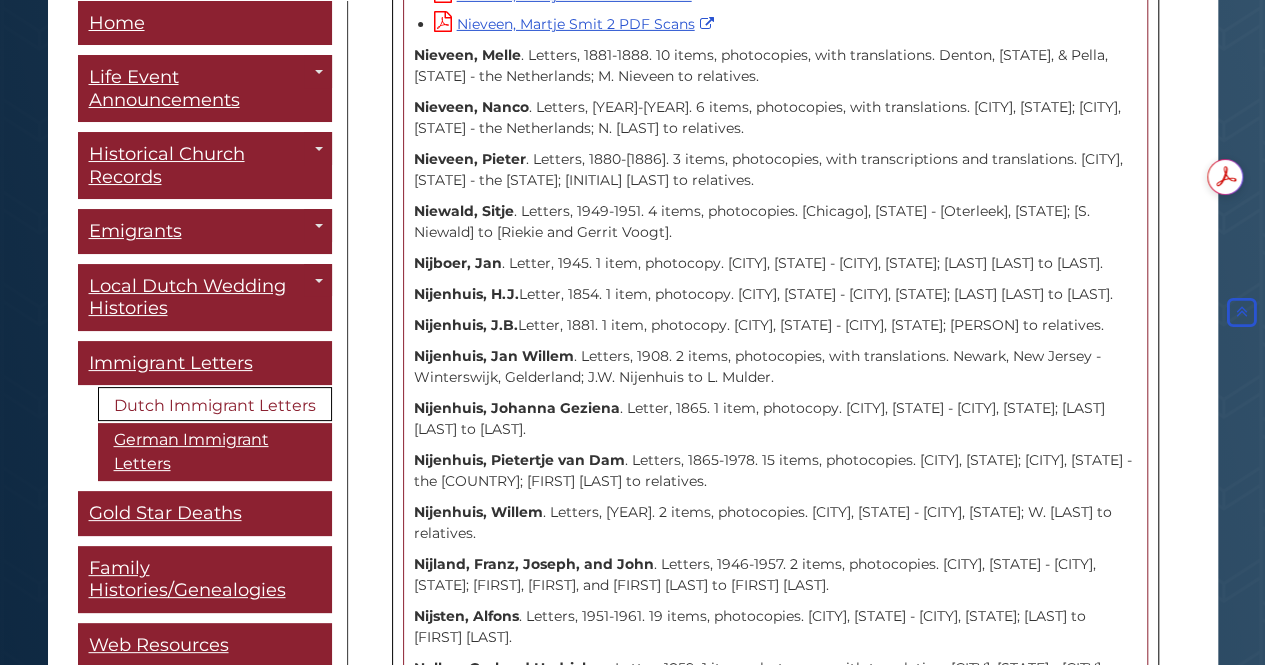 scroll, scrollTop: 4232, scrollLeft: 0, axis: vertical 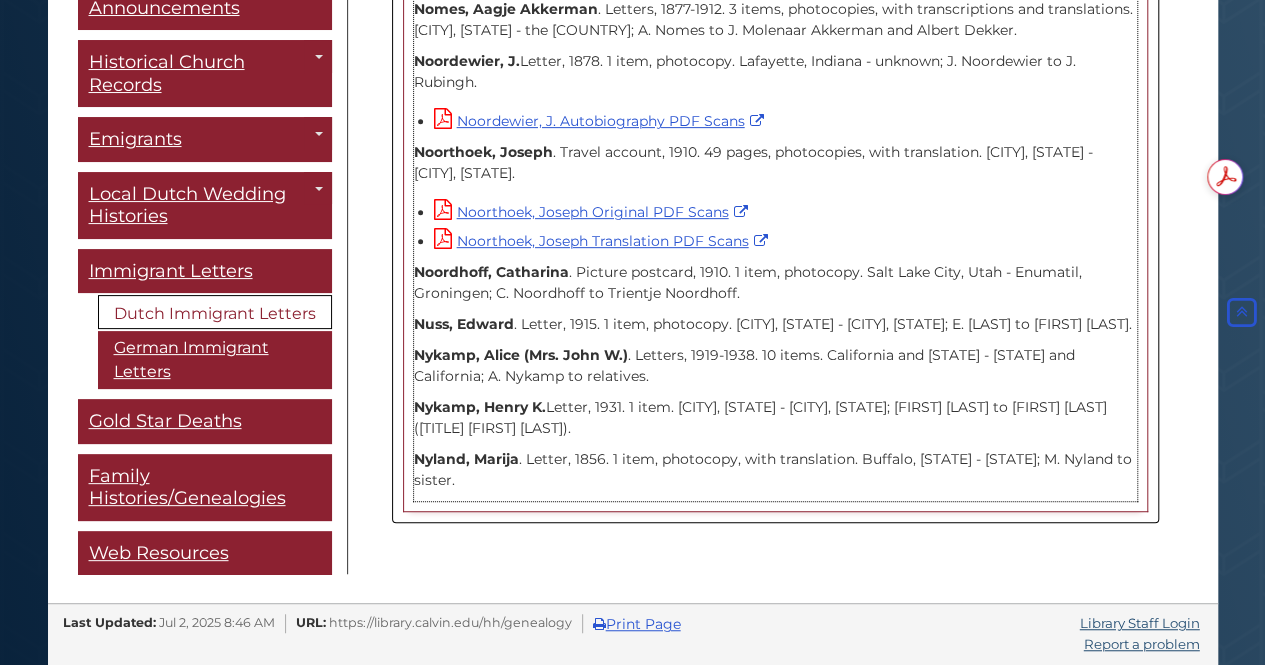 click on "Nyland, Marija" at bounding box center [466, 459] 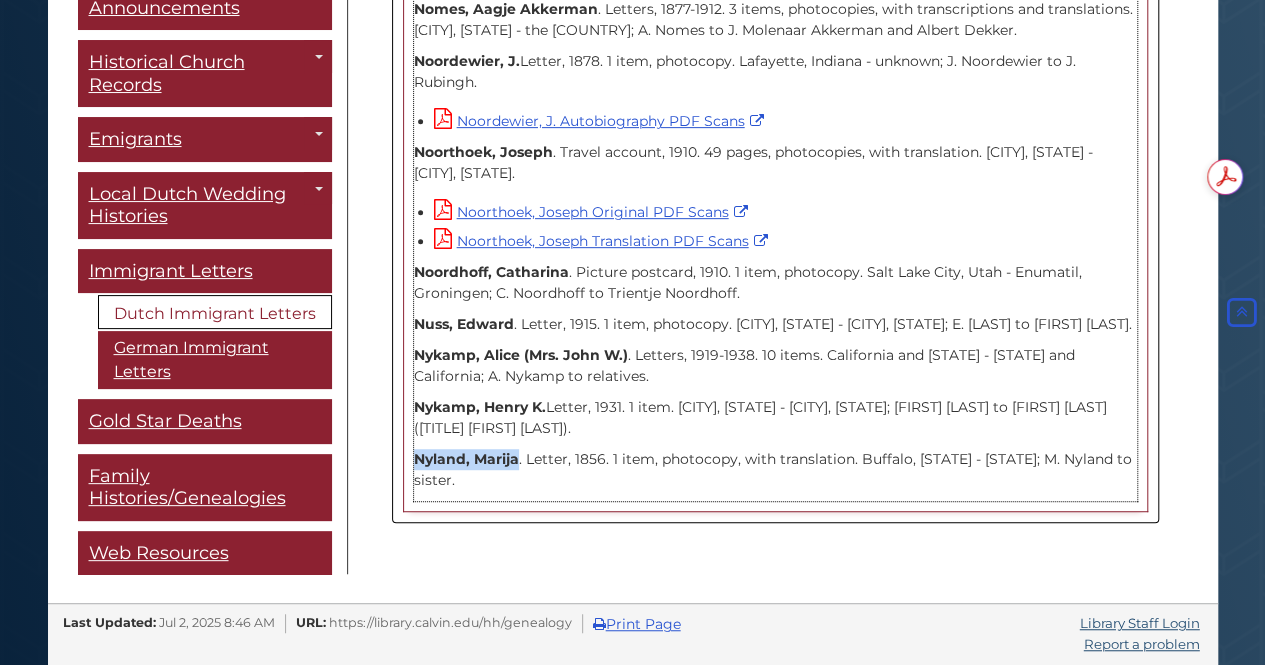 drag, startPoint x: 514, startPoint y: 465, endPoint x: 411, endPoint y: 459, distance: 103.17461 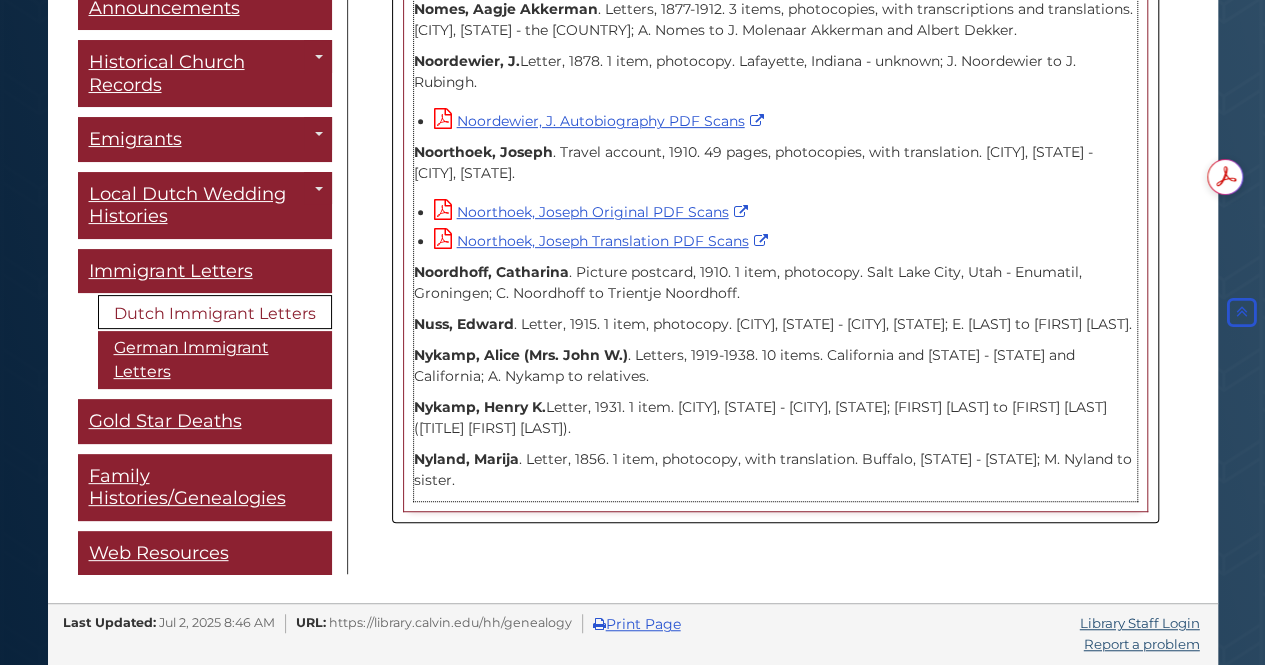 click on "[FIRST NAME], [LAST NAME]. Letter, [YEAR]. 1 item, photocopy, with translation. Buffalo, [STATE] - Michigan; [INITIAL]. [LAST NAME] to sister." at bounding box center (775, 470) 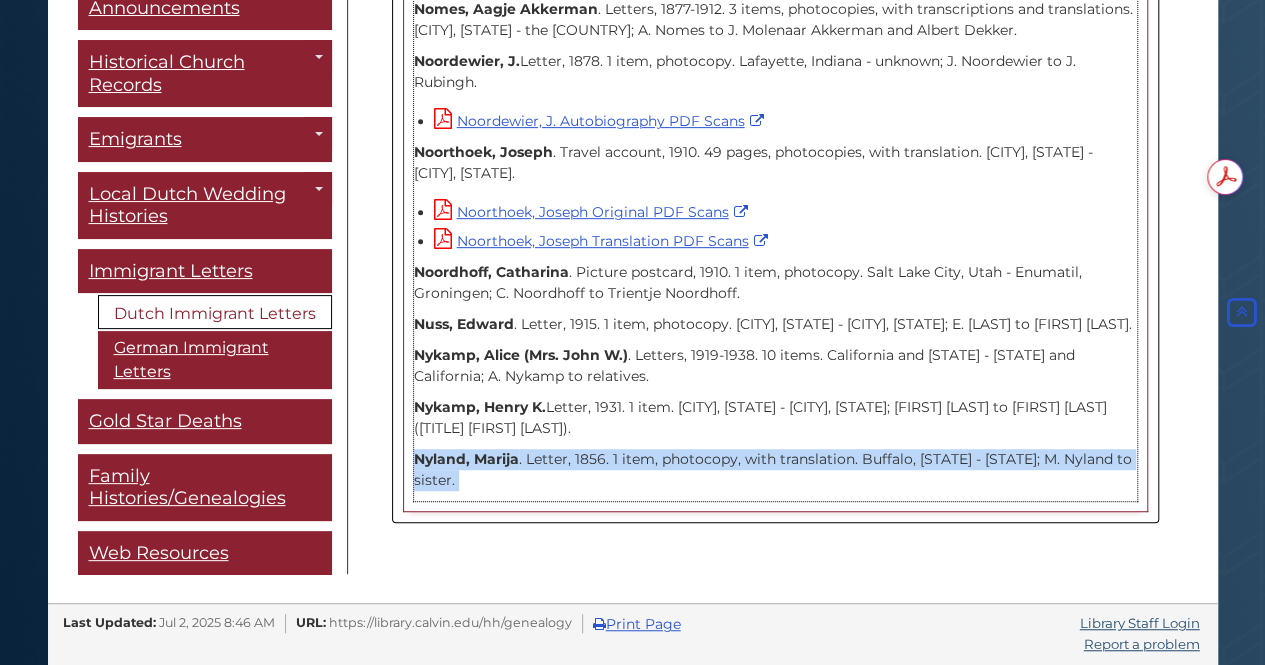drag, startPoint x: 487, startPoint y: 479, endPoint x: 462, endPoint y: 476, distance: 25.179358 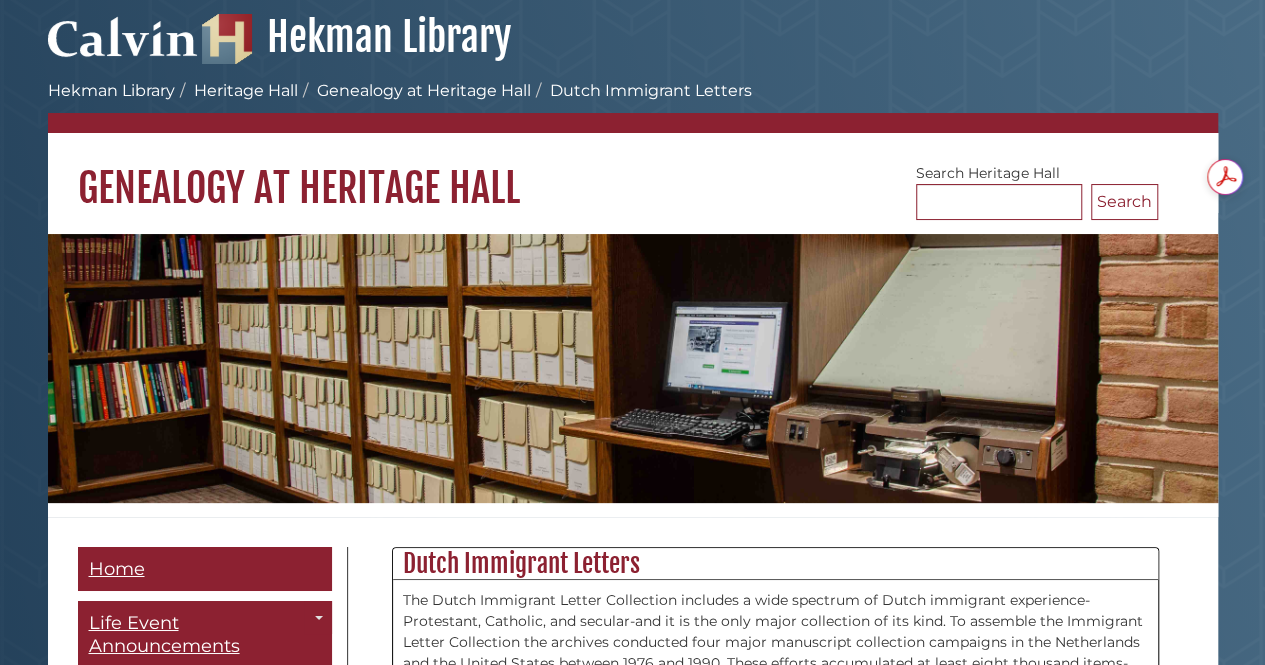 scroll, scrollTop: 0, scrollLeft: 0, axis: both 